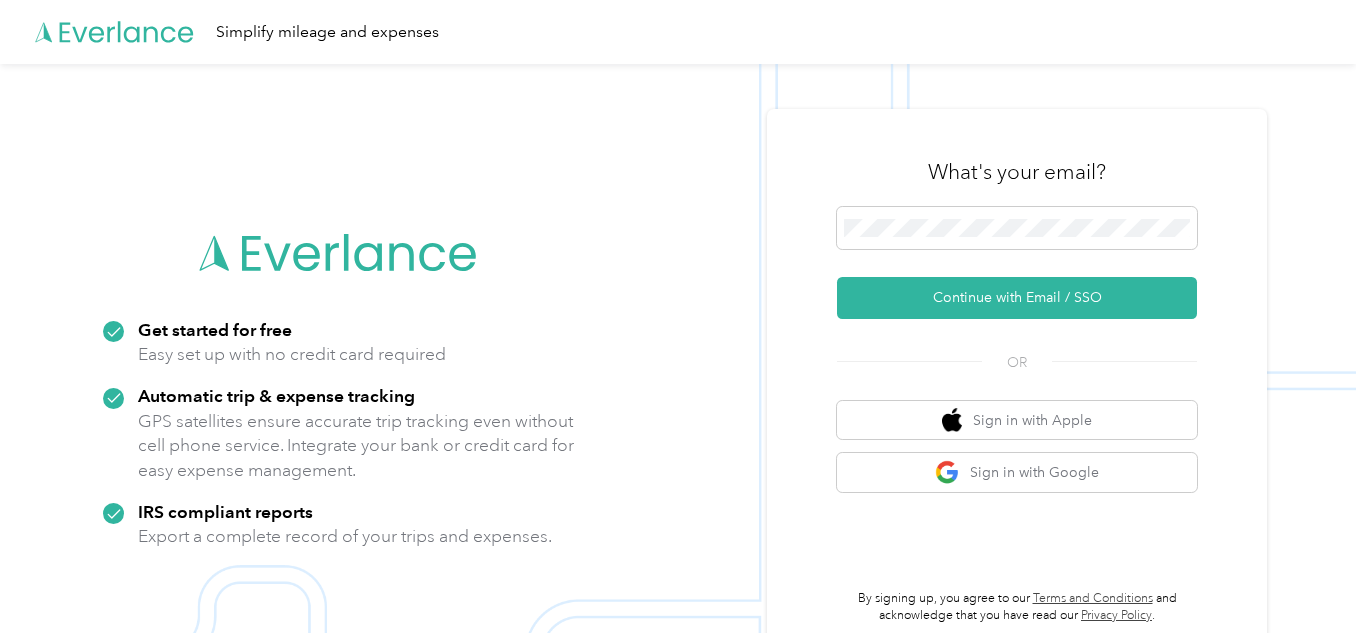 scroll, scrollTop: 0, scrollLeft: 0, axis: both 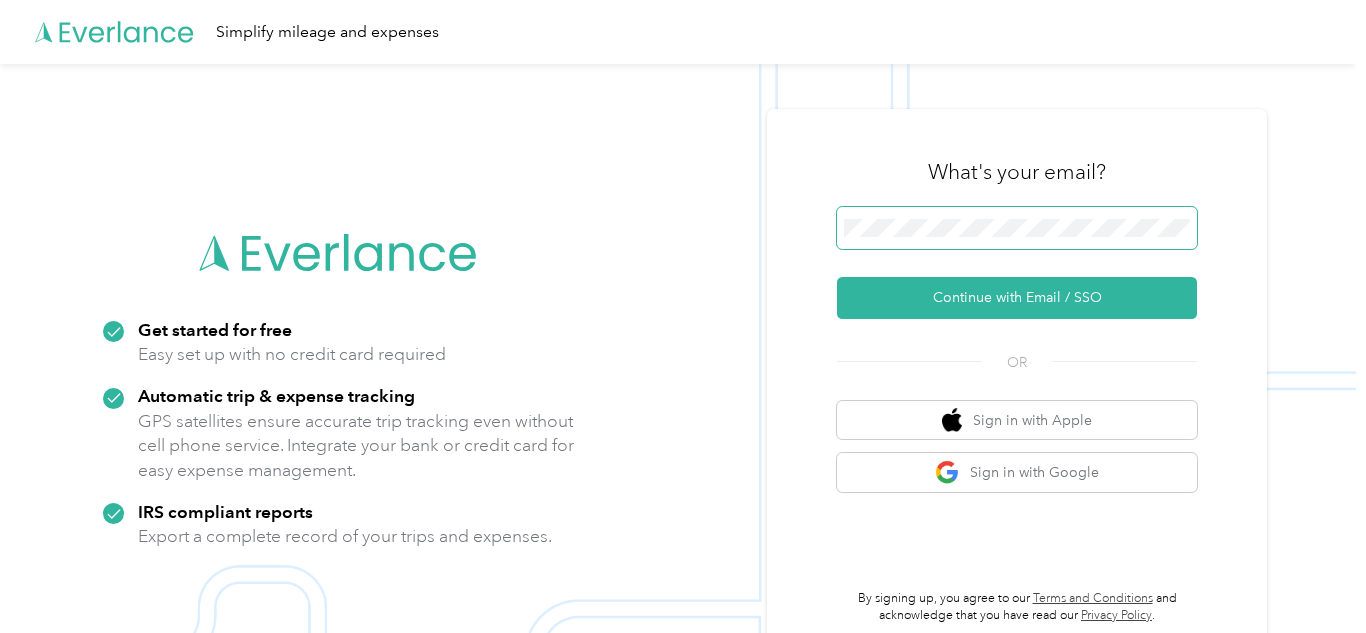 click at bounding box center (1017, 228) 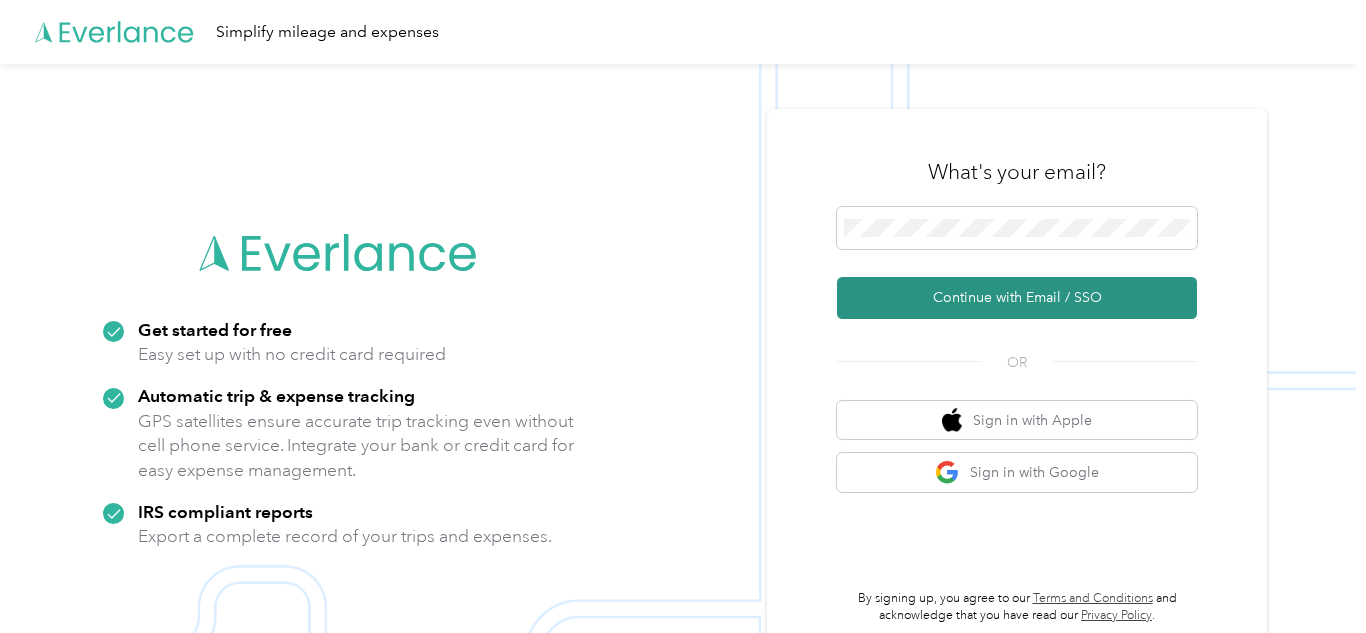click on "Continue with Email / SSO" at bounding box center (1017, 298) 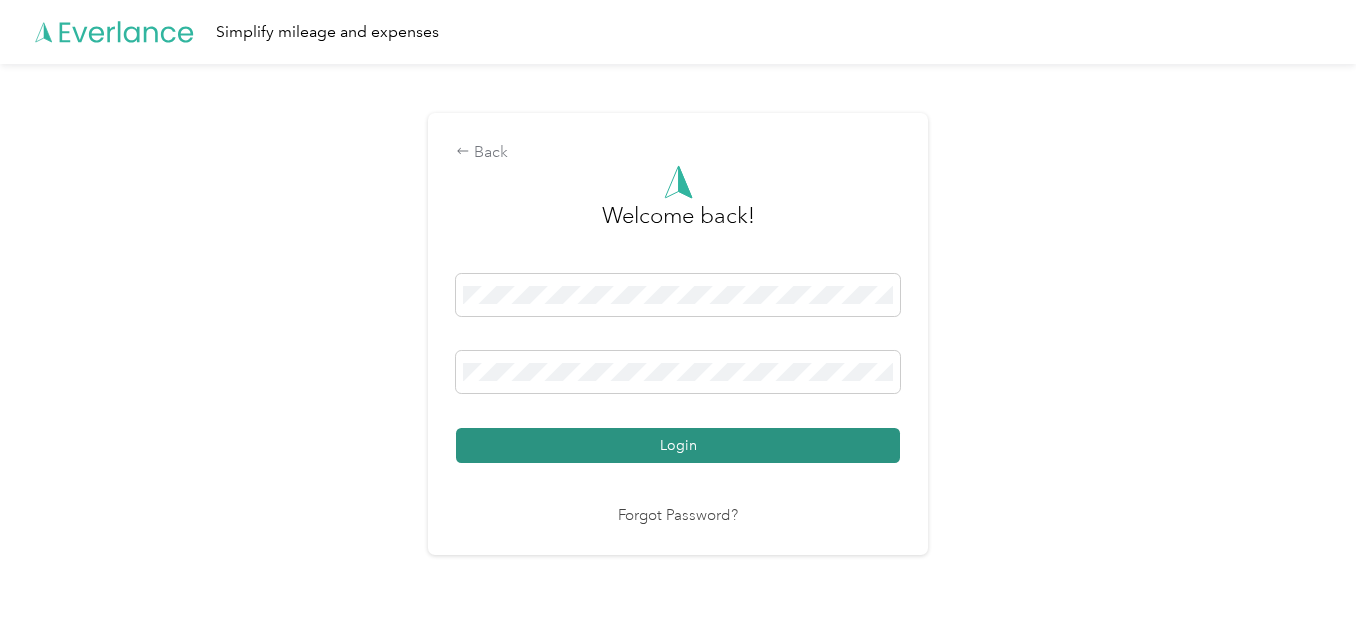 click on "Login" at bounding box center [678, 445] 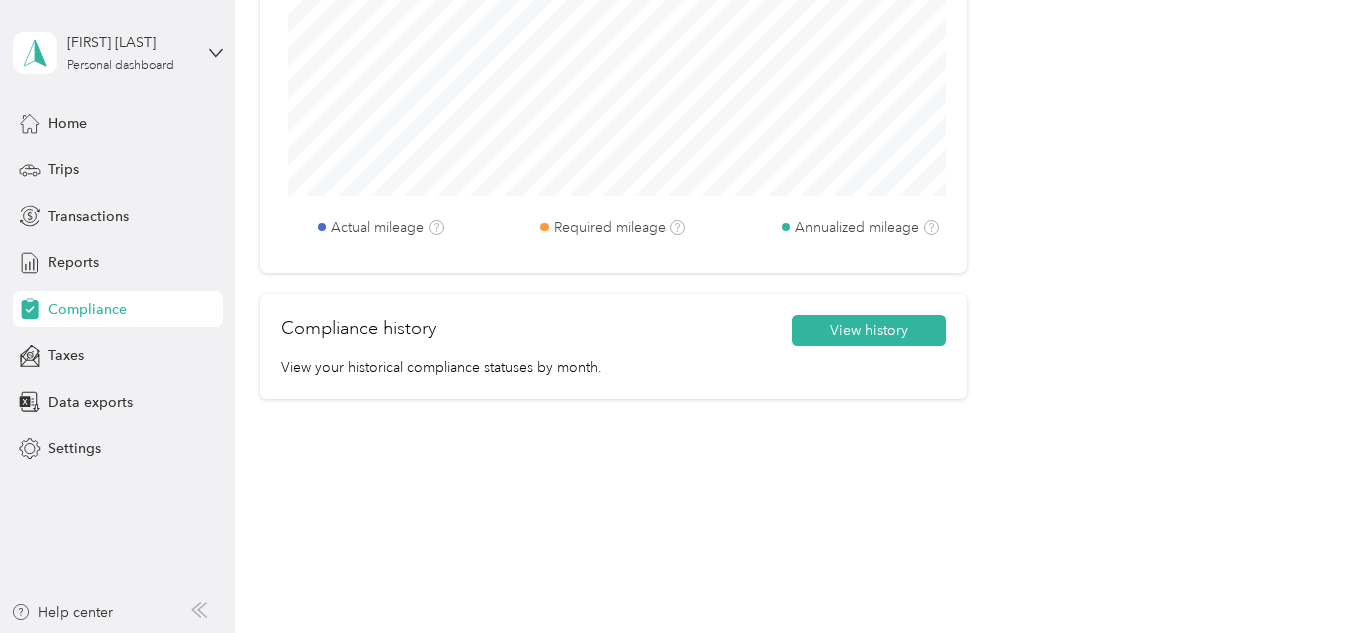 scroll, scrollTop: 0, scrollLeft: 0, axis: both 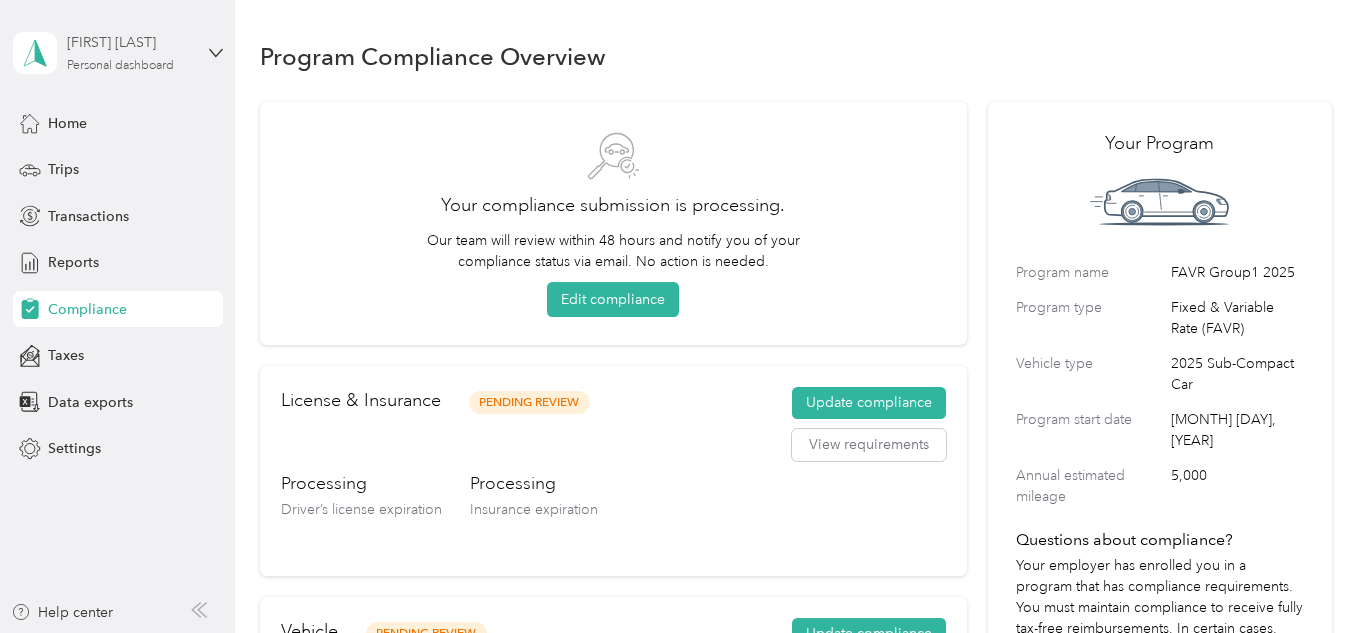 click on "[FIRST] [LAST]" at bounding box center [129, 42] 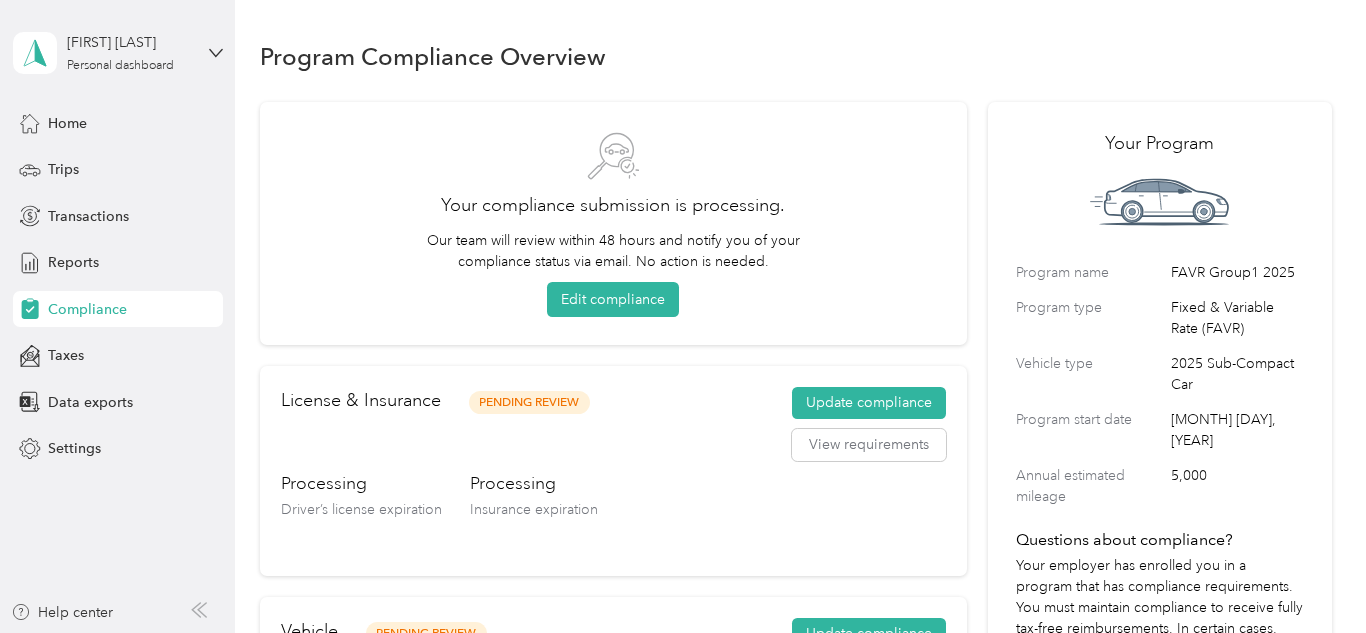 click on "Log out" at bounding box center [177, 164] 